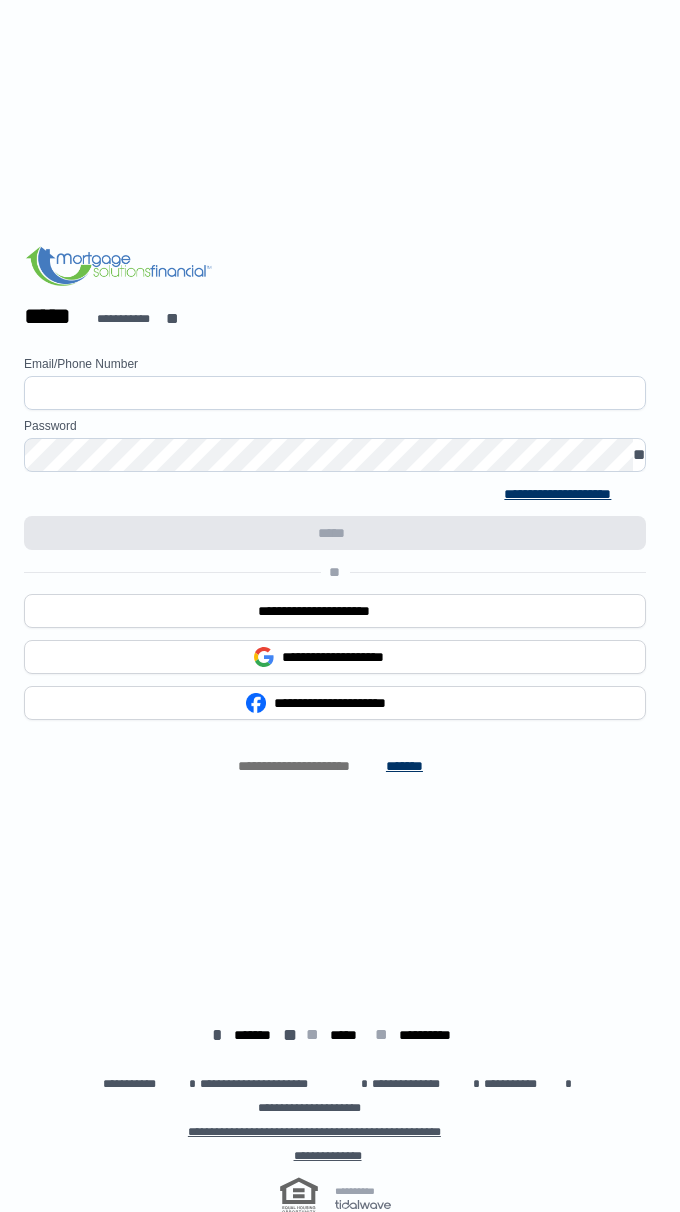 scroll, scrollTop: 0, scrollLeft: 0, axis: both 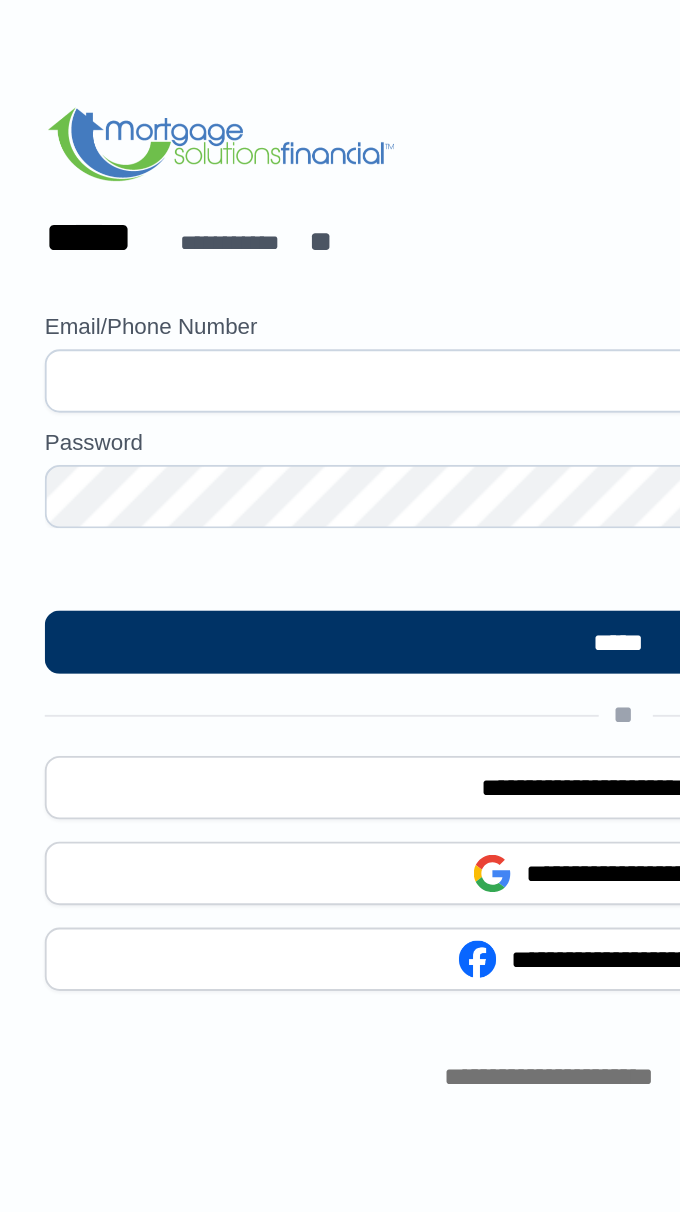 click at bounding box center (335, 393) 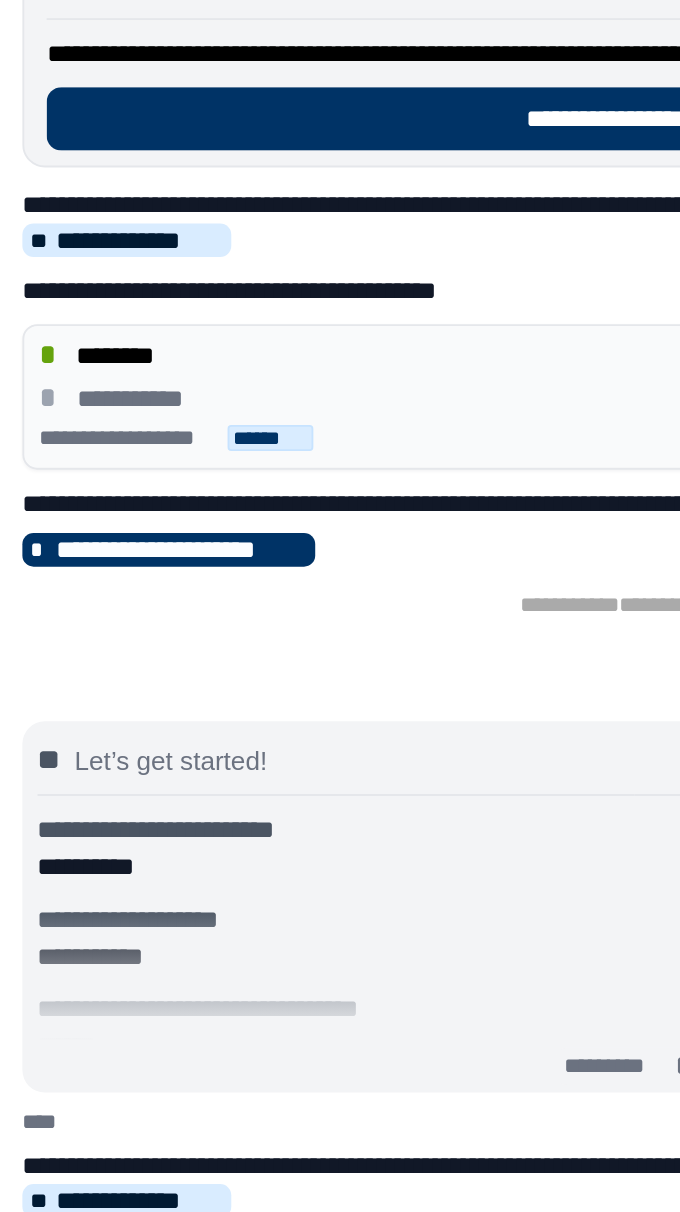 click on "******" at bounding box center (145, 423) 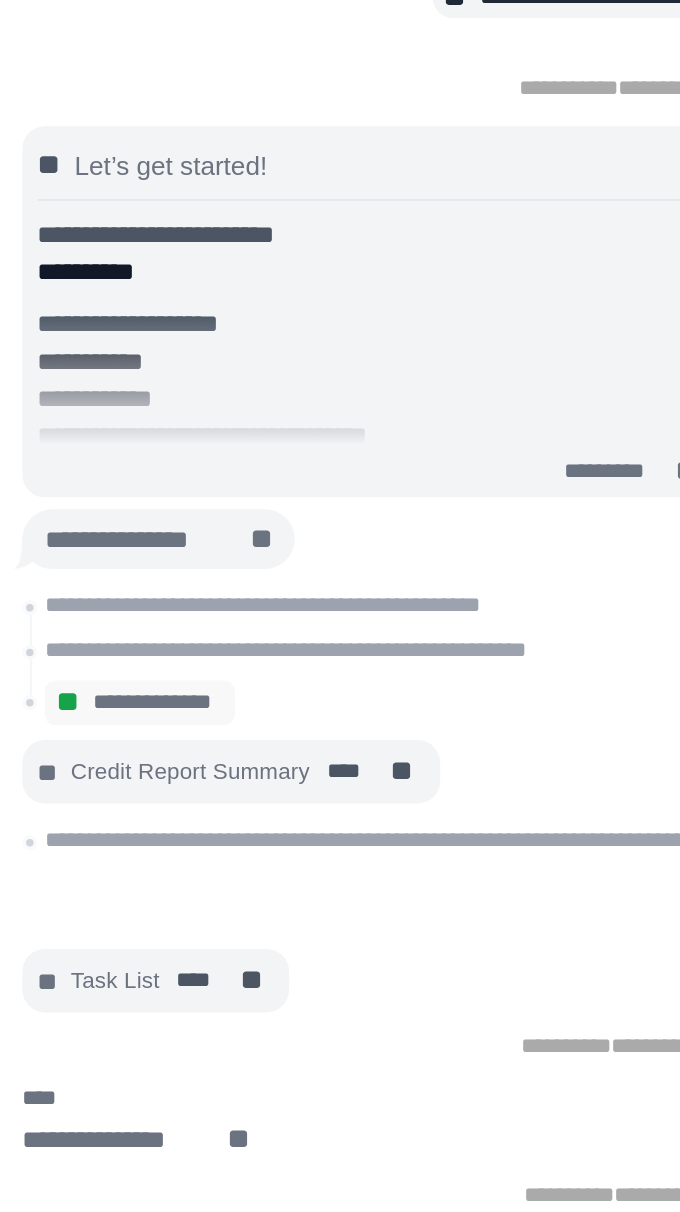 click on "**" at bounding box center (217, 780) 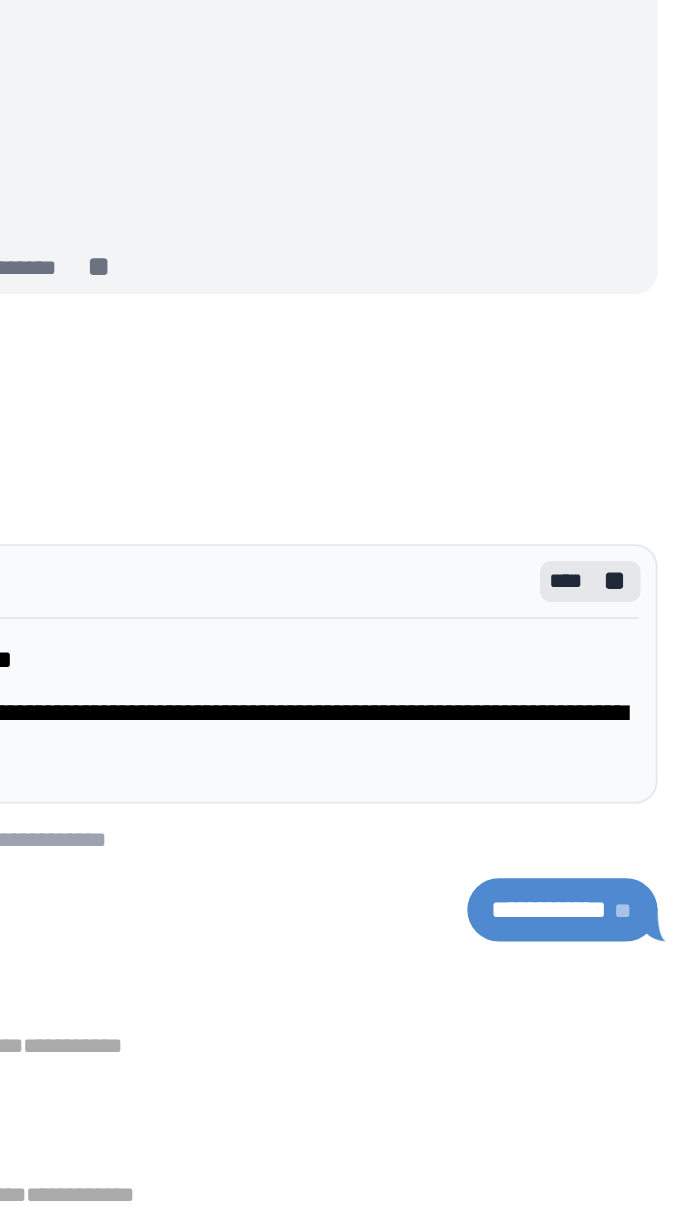 scroll, scrollTop: 0, scrollLeft: 0, axis: both 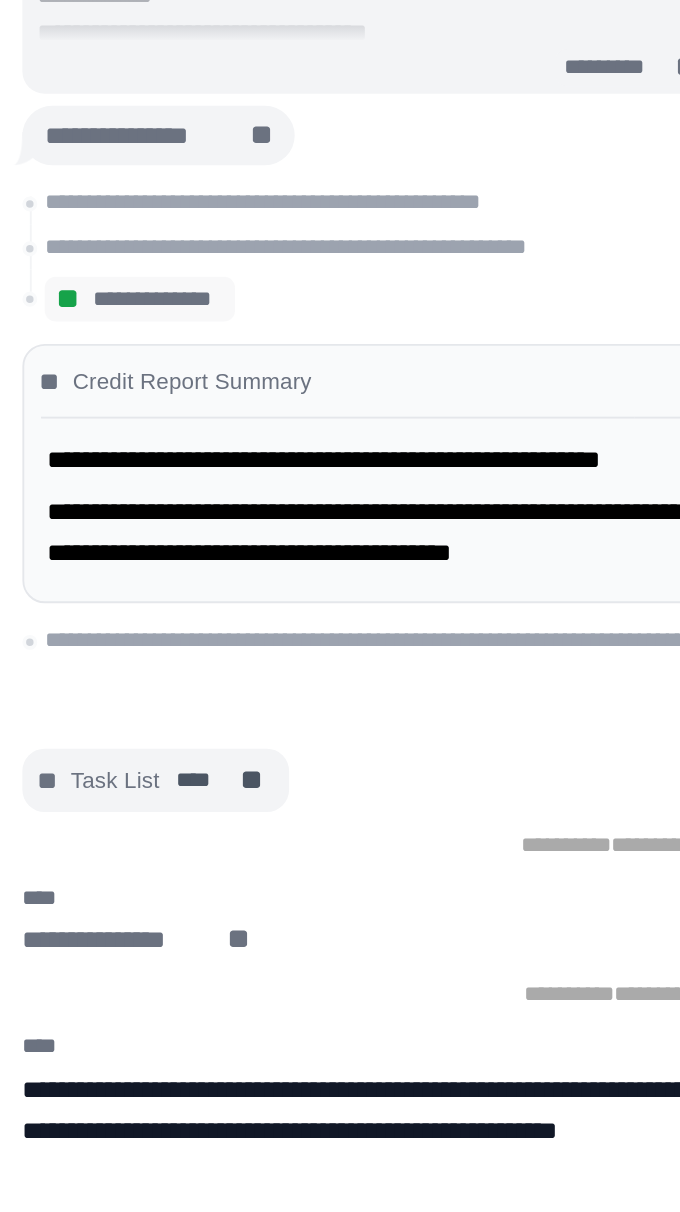 click on "**" at bounding box center (137, 892) 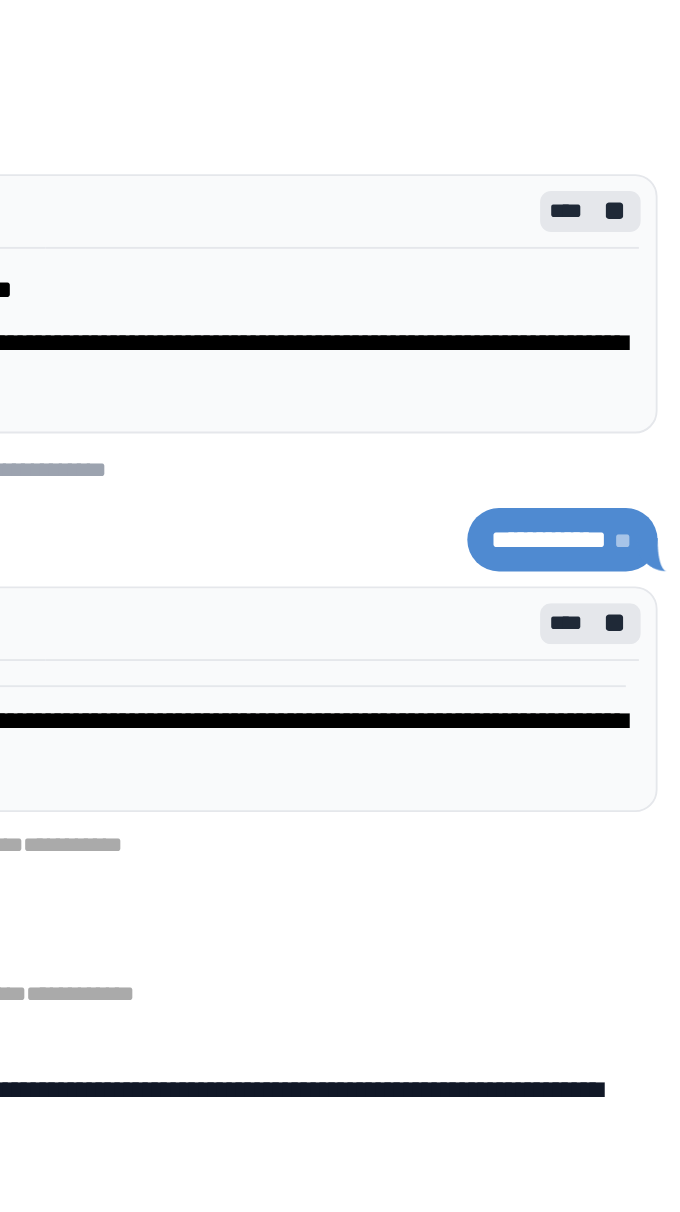 scroll, scrollTop: 0, scrollLeft: 0, axis: both 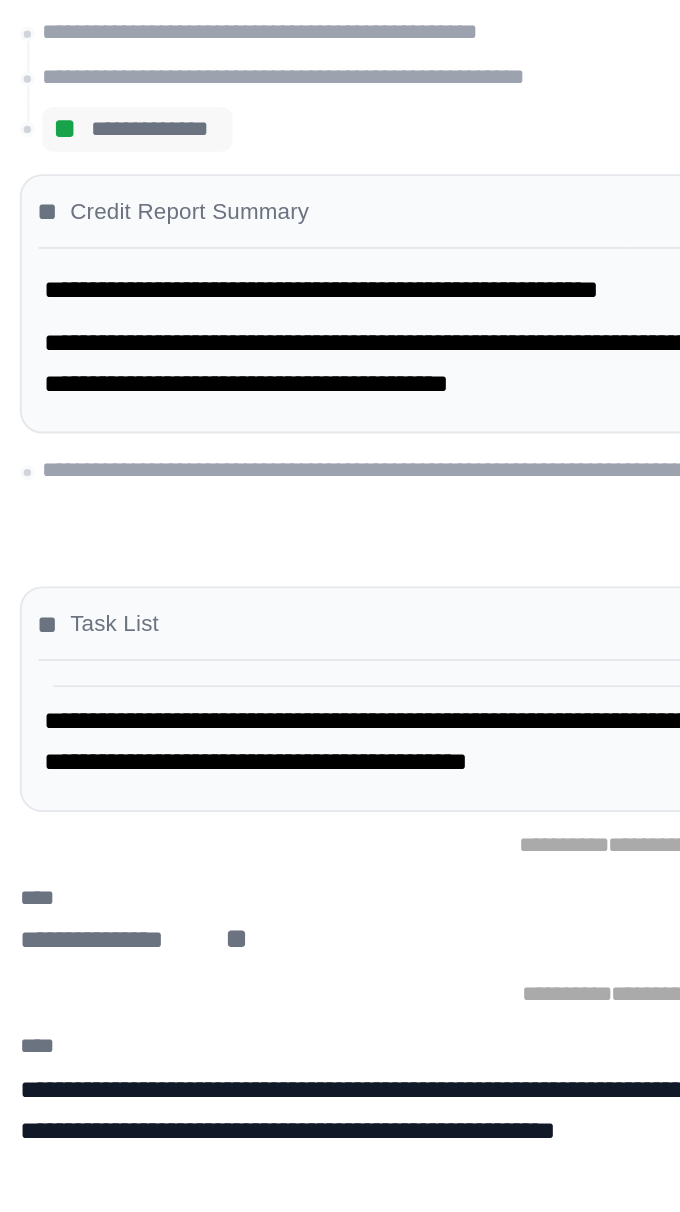click on "**" at bounding box center (130, 977) 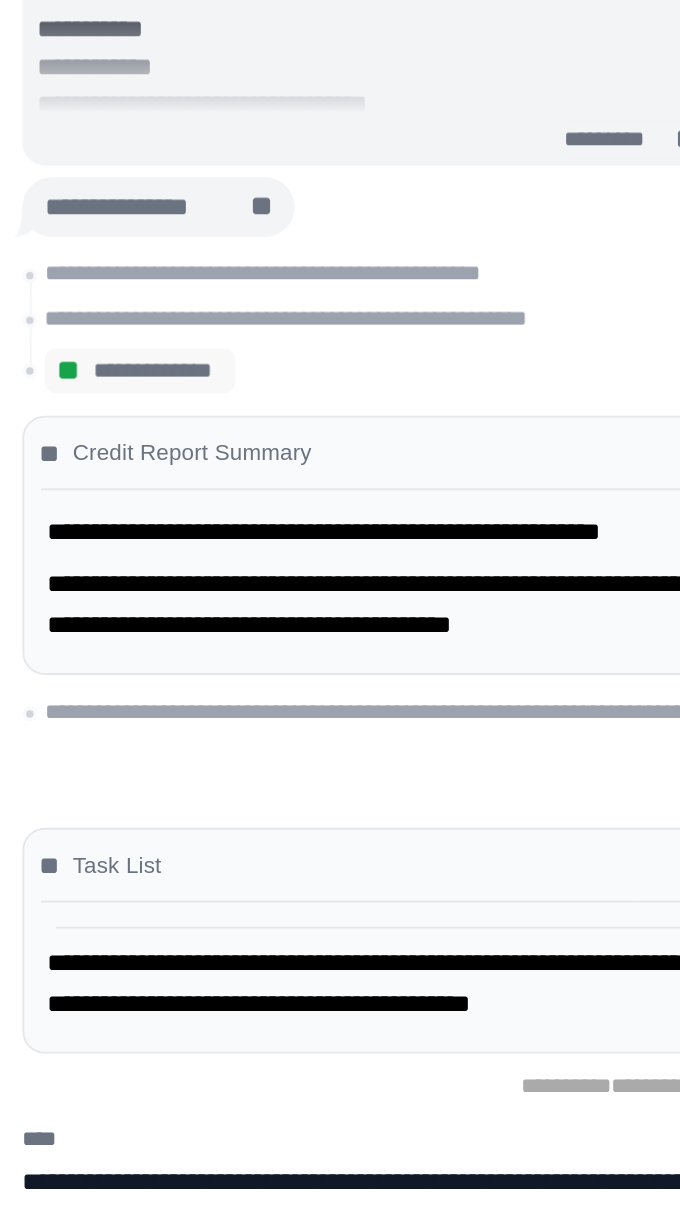 scroll, scrollTop: 0, scrollLeft: 0, axis: both 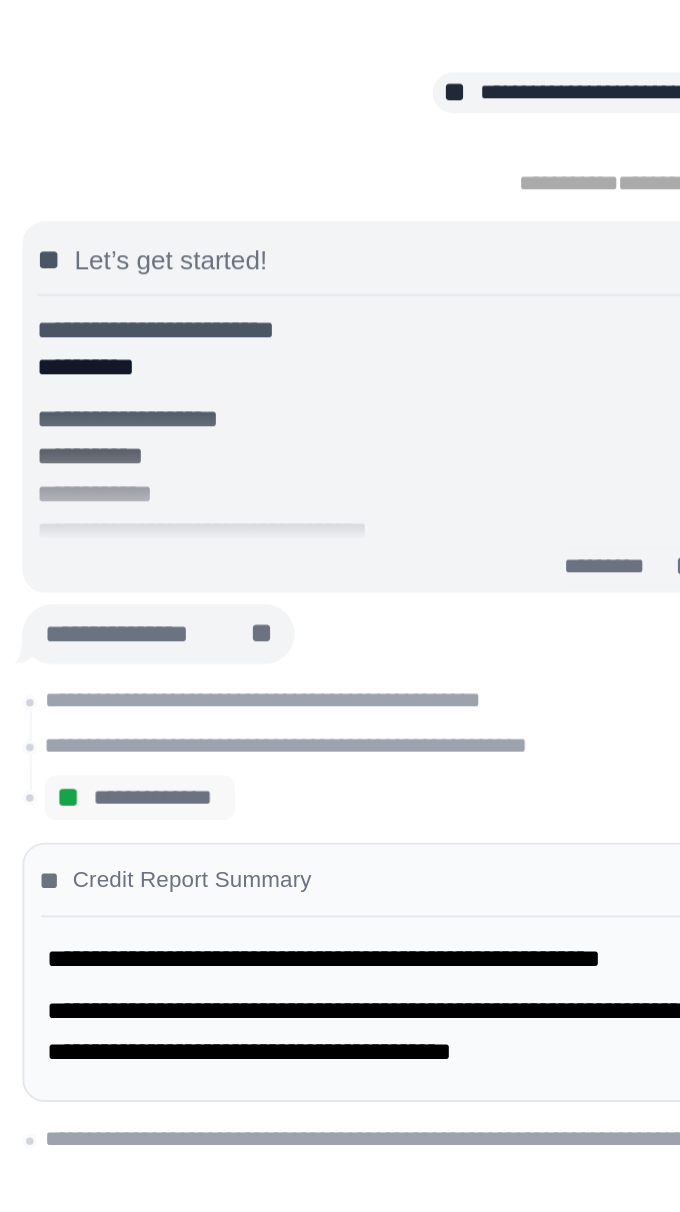 click on "*********" at bounding box center (331, 368) 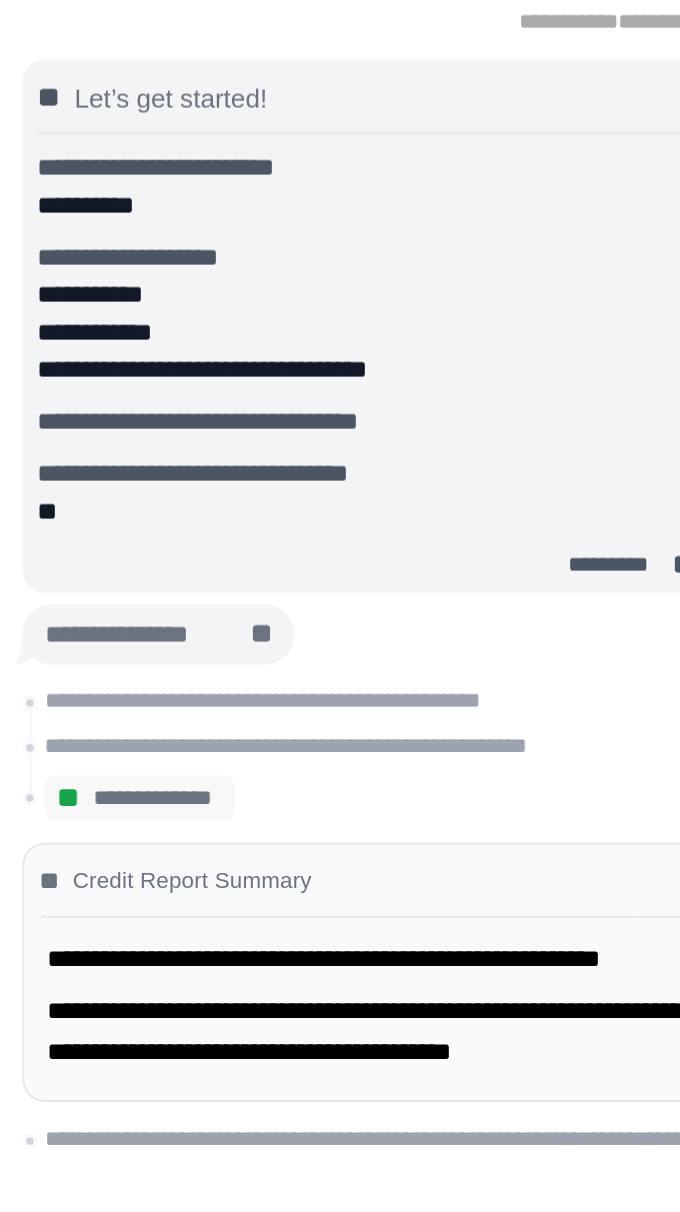 click on "**********" at bounding box center (340, 174) 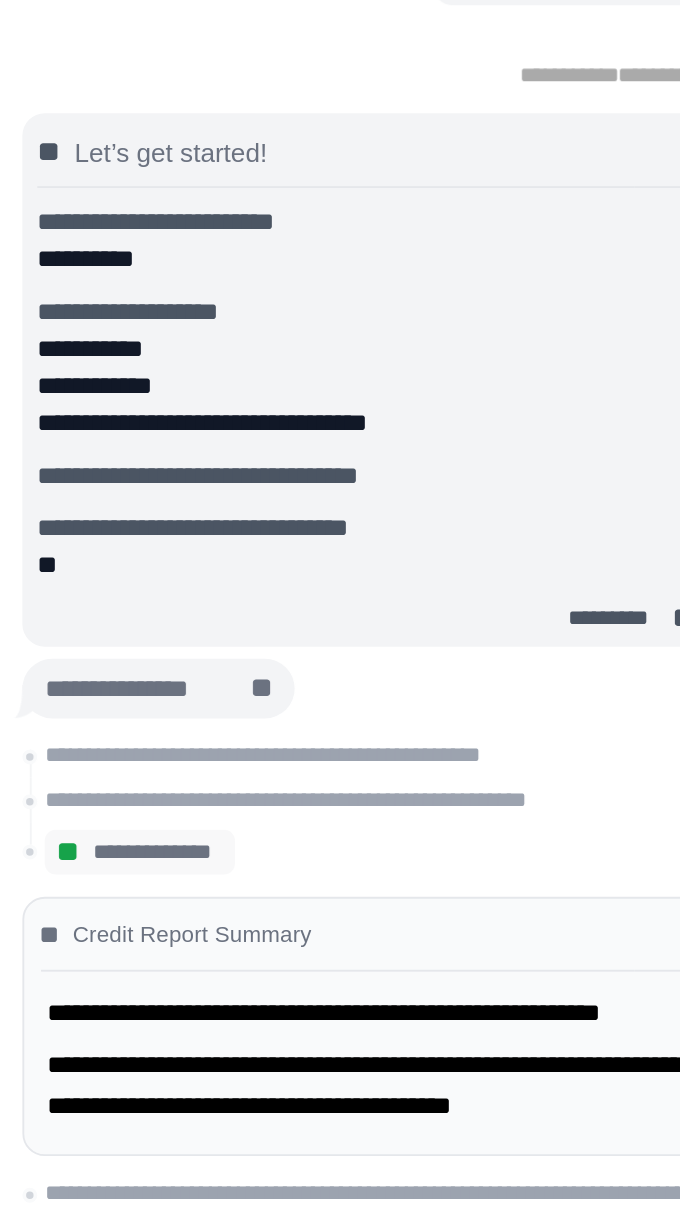 scroll, scrollTop: 0, scrollLeft: 0, axis: both 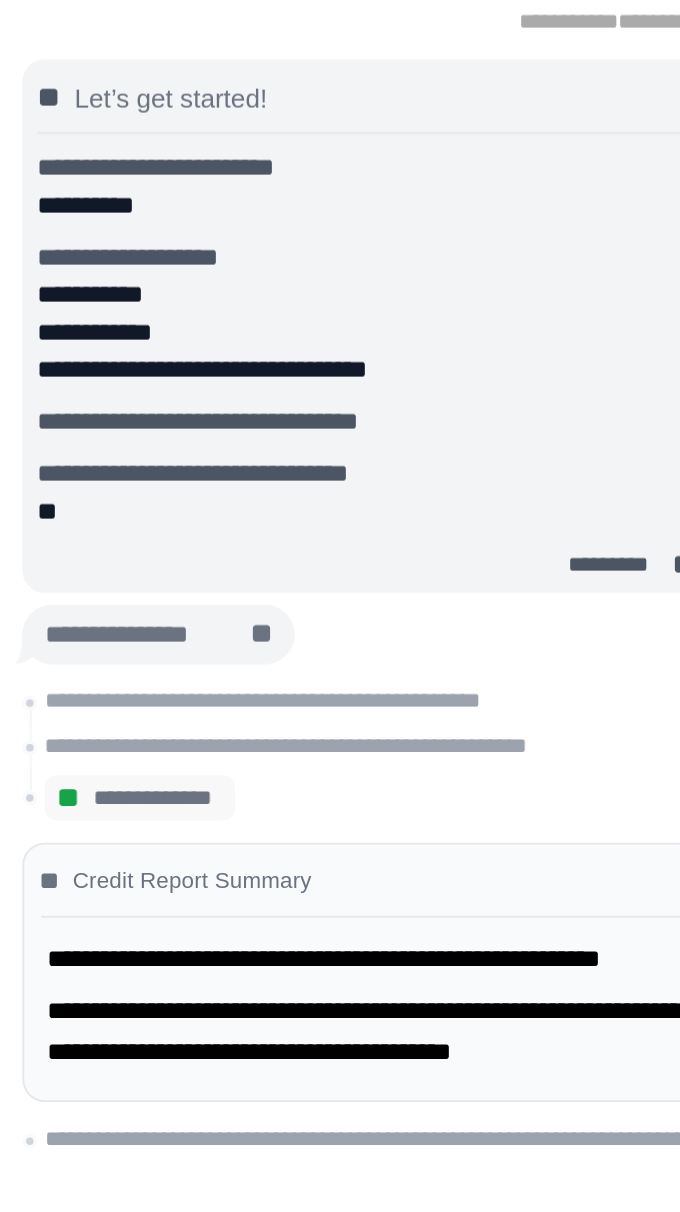 click on "Credit Report Summary" at bounding box center [103, 536] 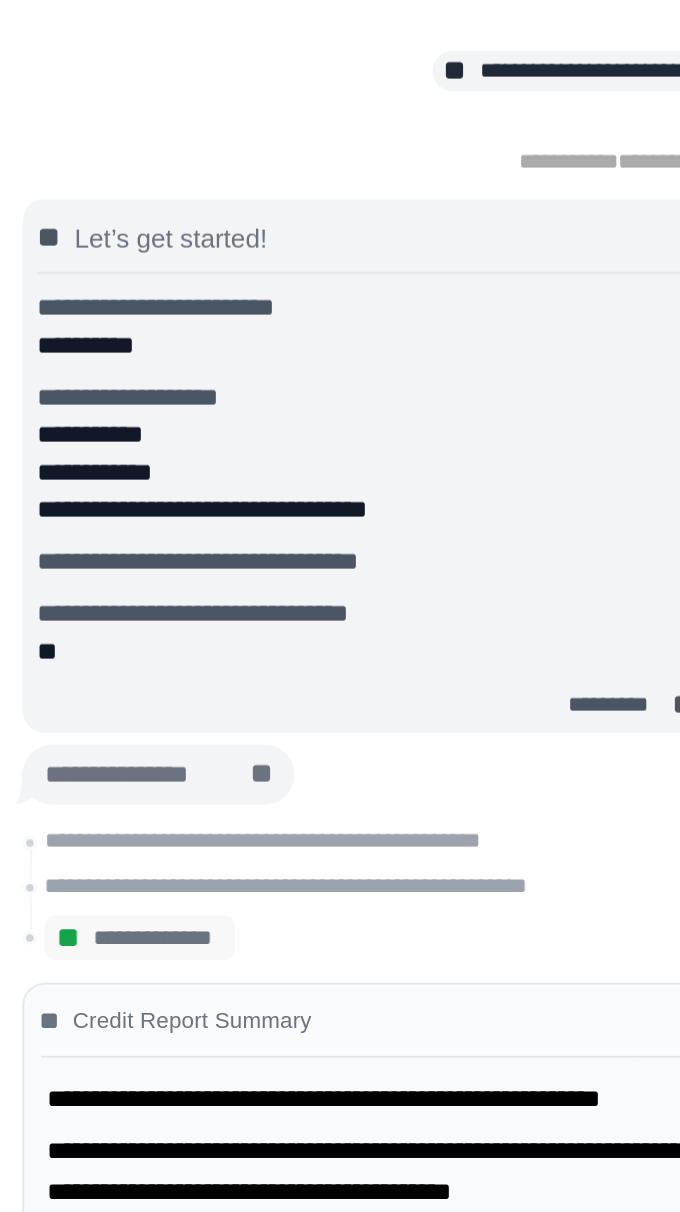 scroll, scrollTop: 0, scrollLeft: 0, axis: both 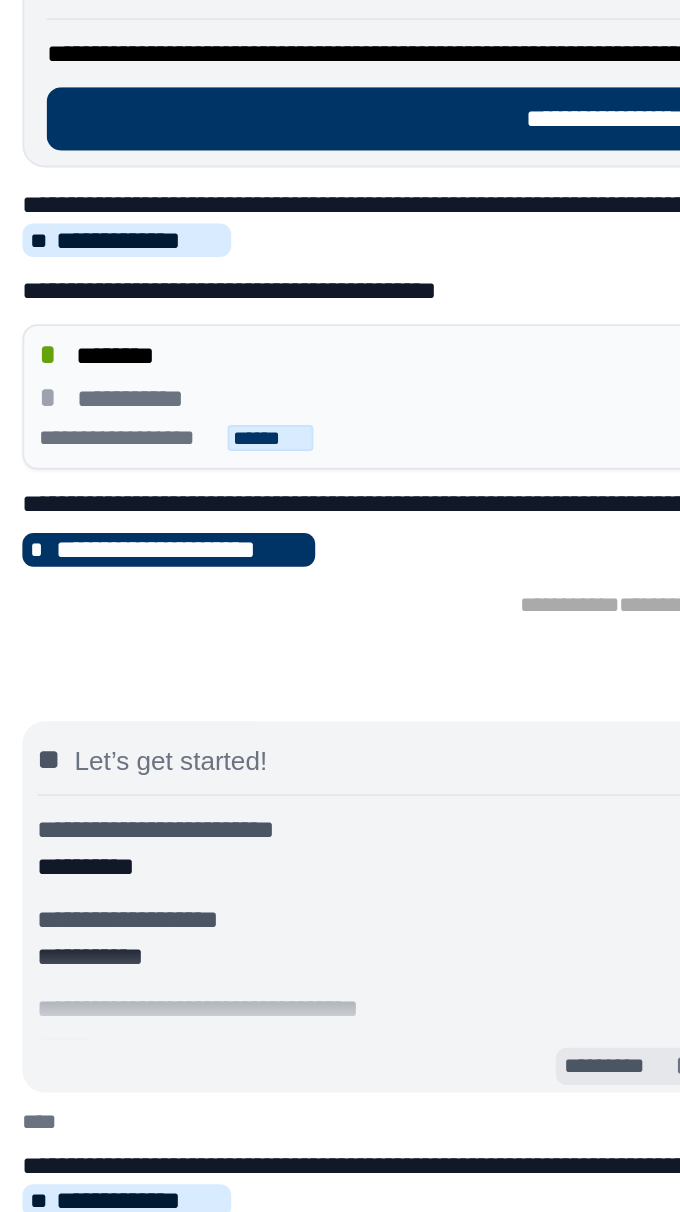 click on "********* **" at bounding box center [340, 761] 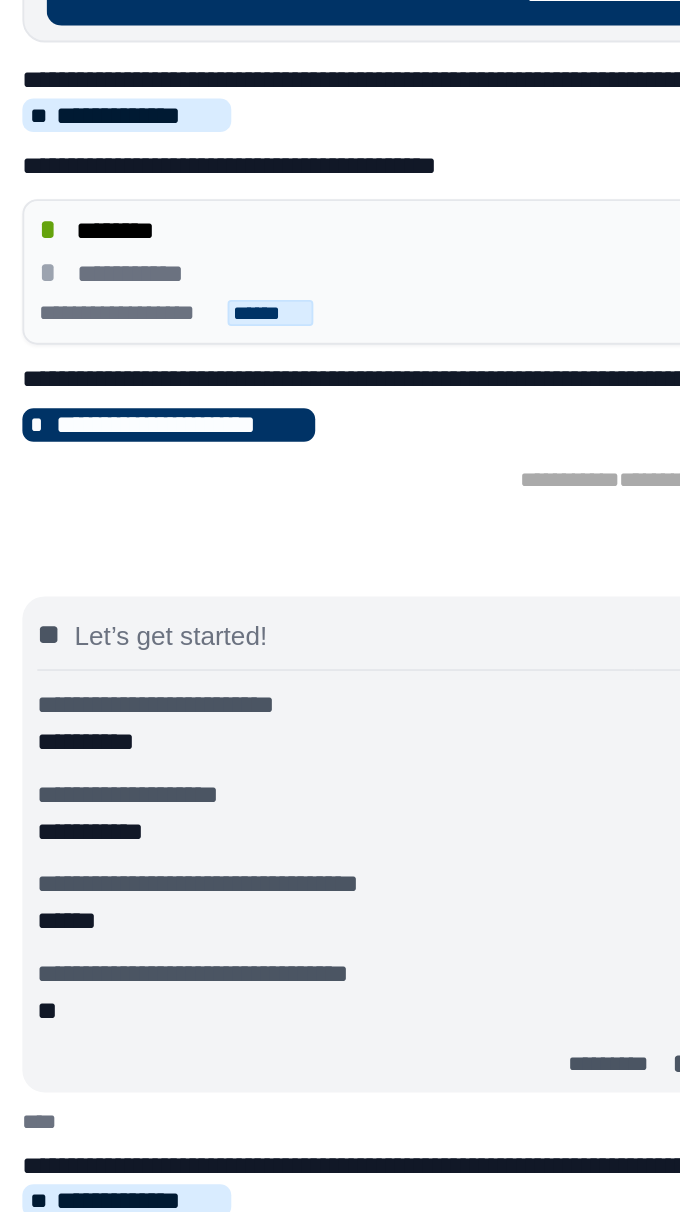 scroll, scrollTop: 1, scrollLeft: 0, axis: vertical 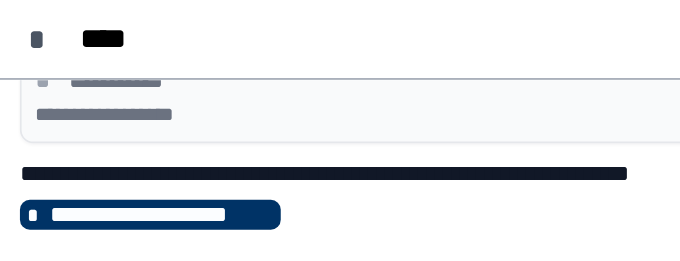 click on "**********" at bounding box center [340, -134] 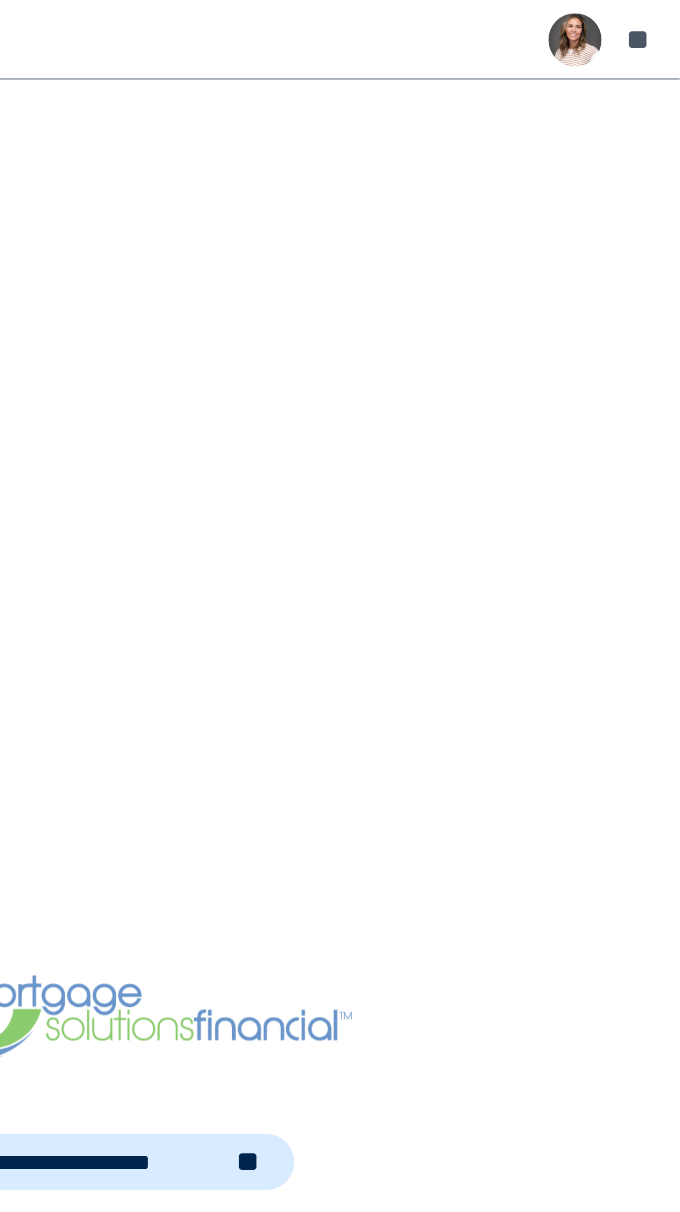 scroll, scrollTop: 0, scrollLeft: 0, axis: both 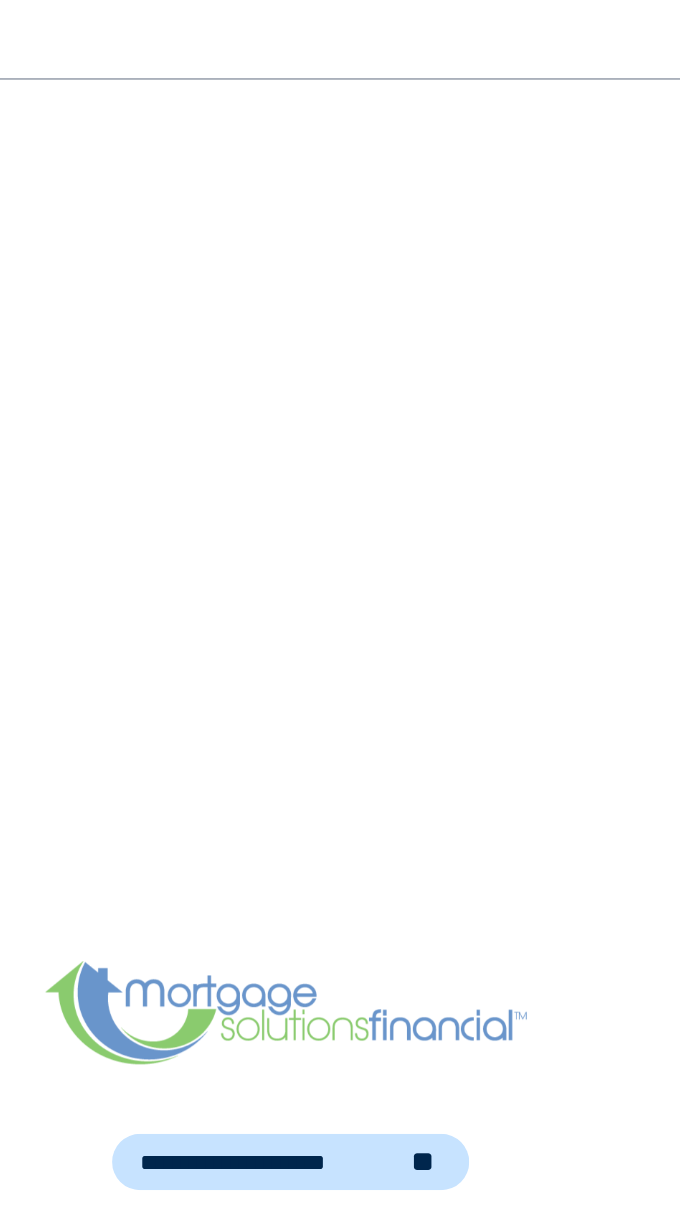 click on "**********" at bounding box center [340, 699] 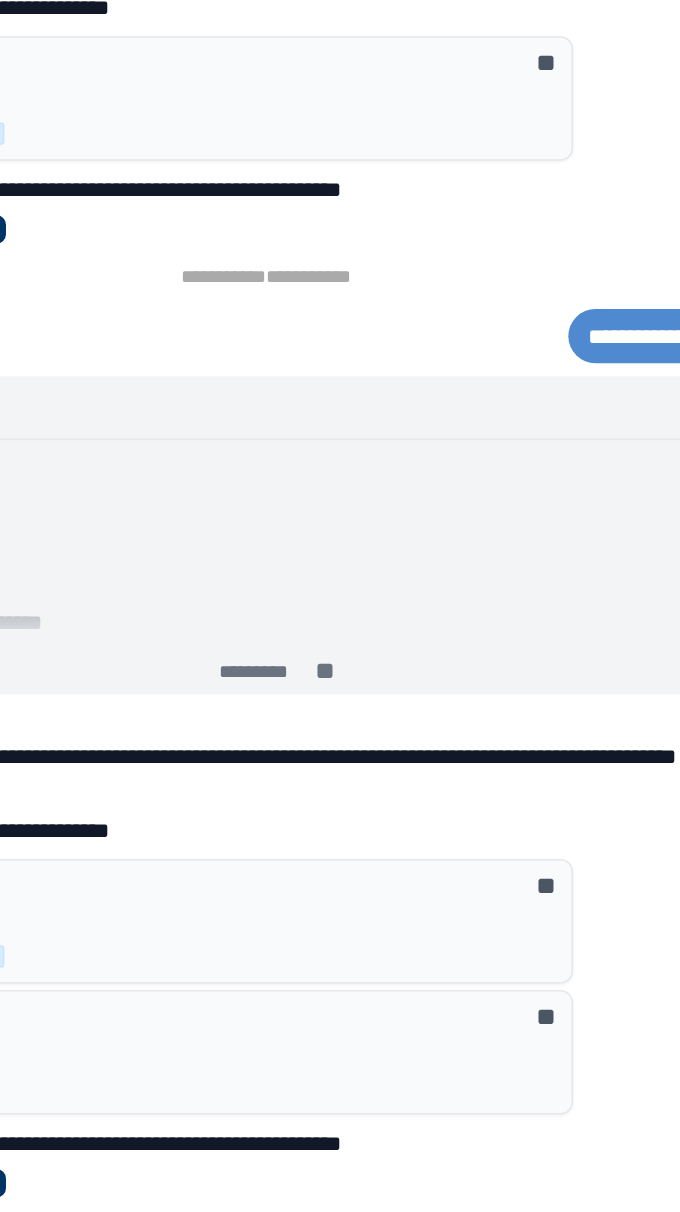 scroll, scrollTop: 0, scrollLeft: 0, axis: both 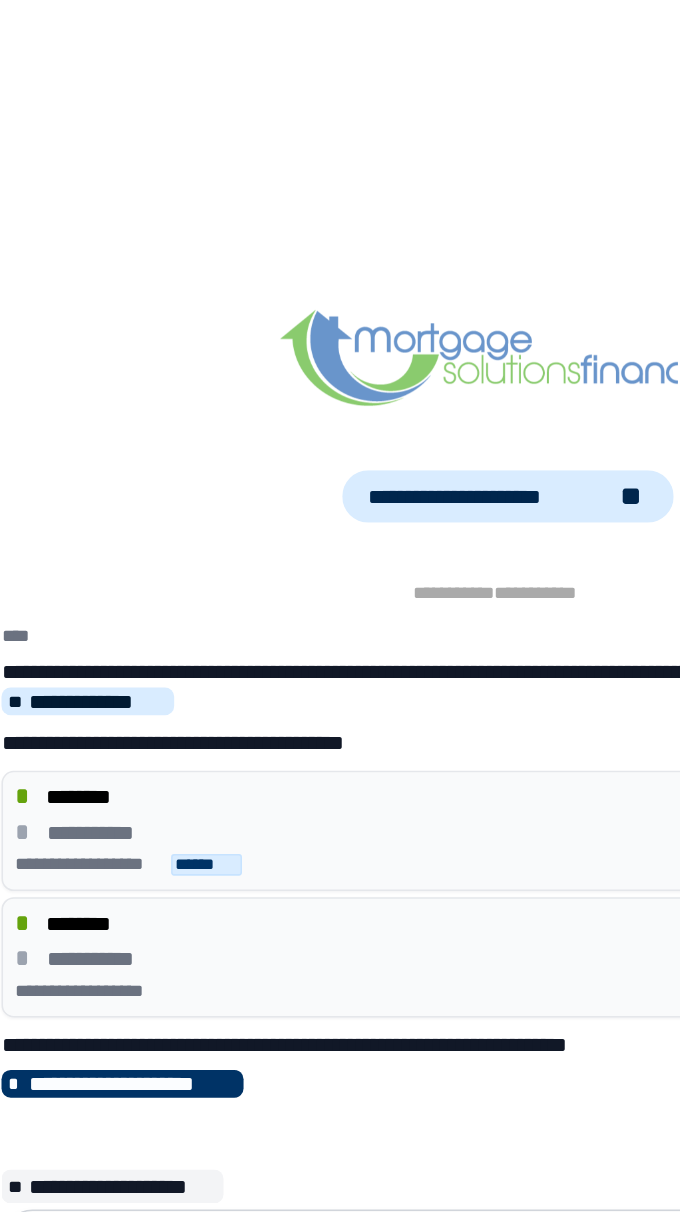 click on "******" at bounding box center [145, 939] 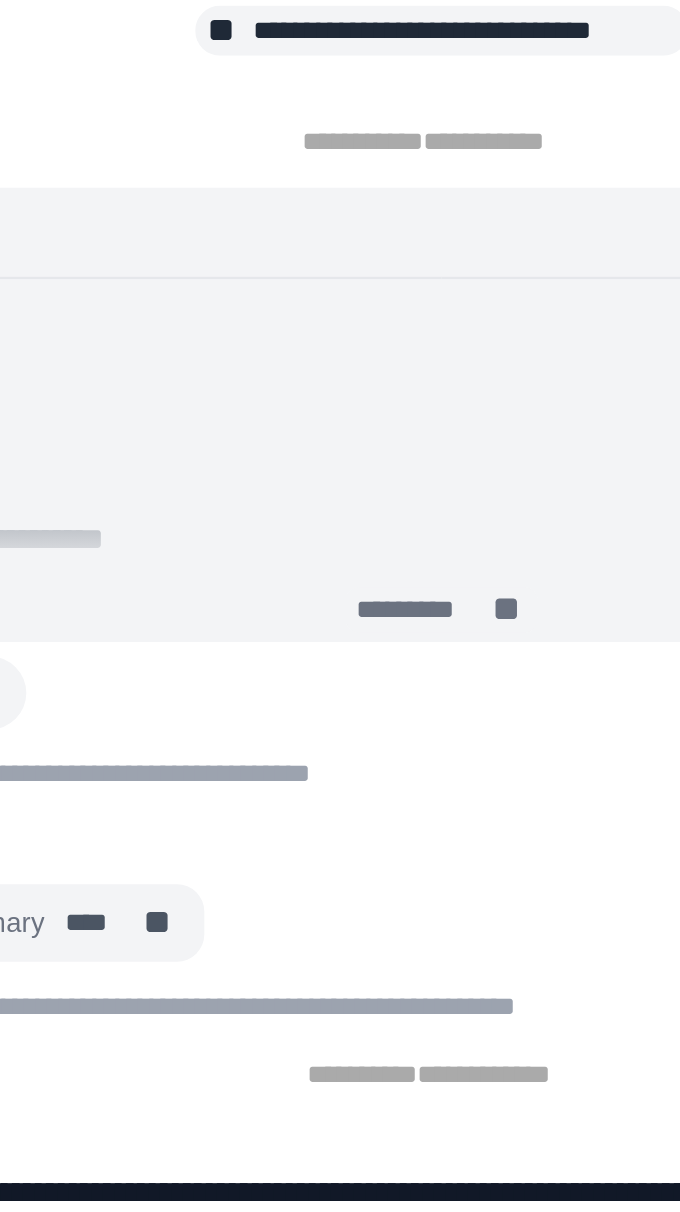 click on "**" at bounding box center [370, 803] 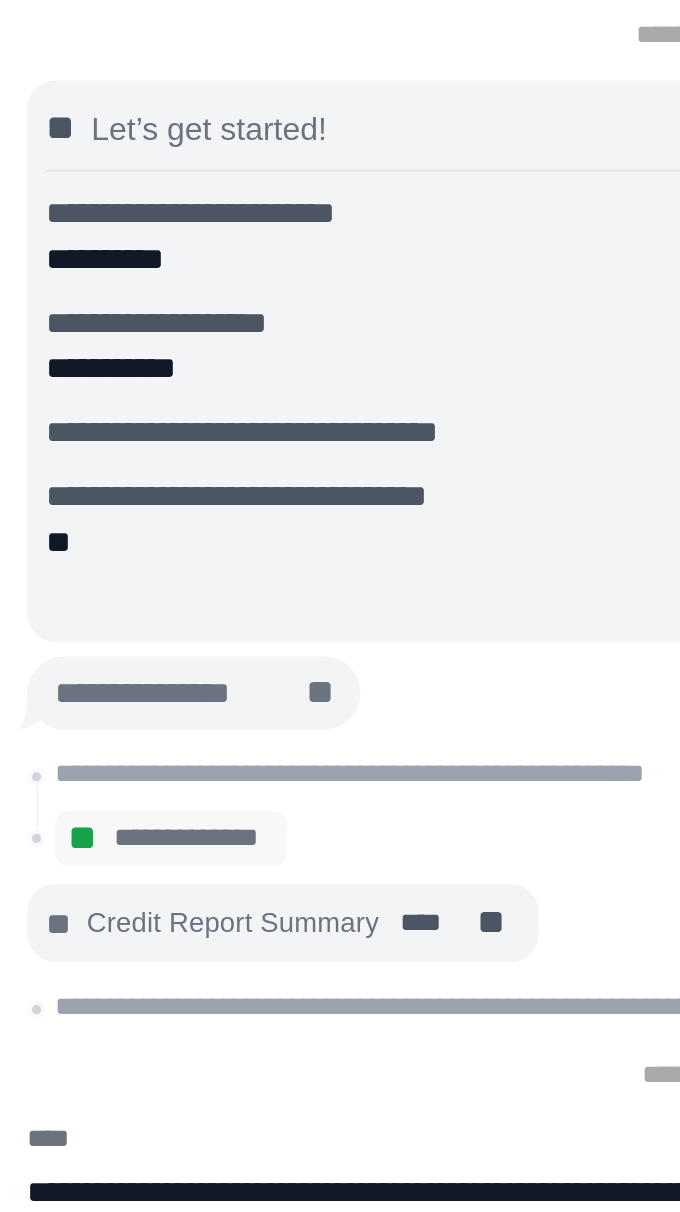 click on "**" at bounding box center (217, 939) 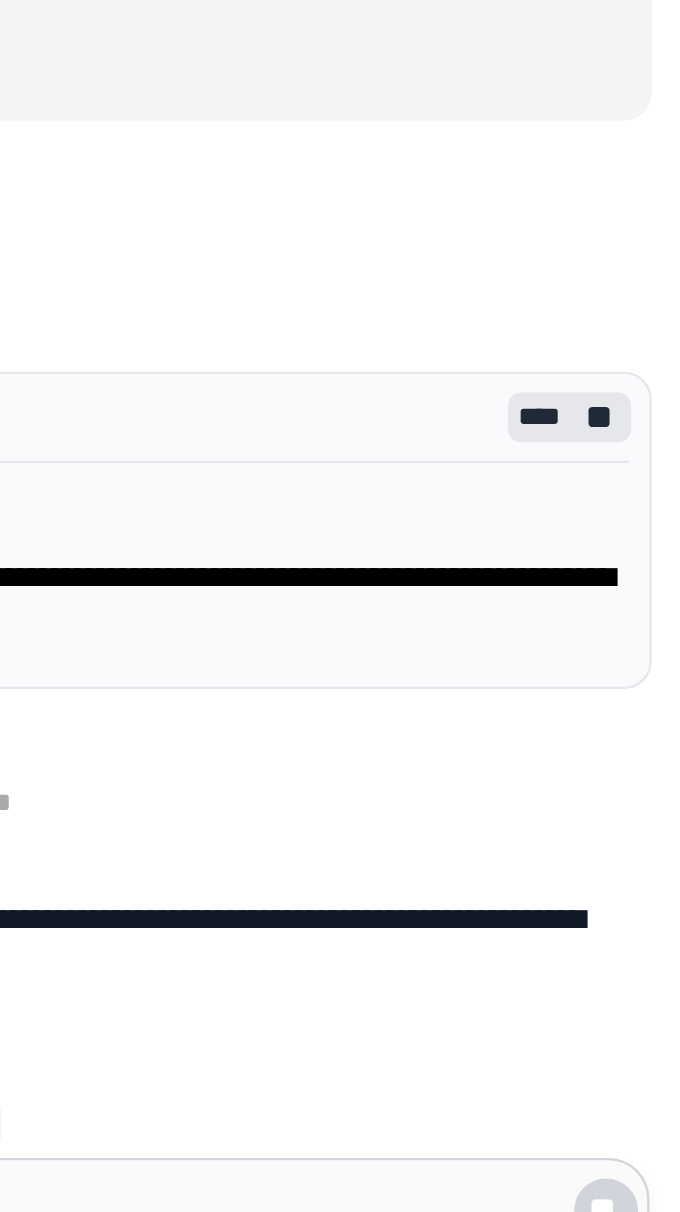 scroll, scrollTop: 0, scrollLeft: 0, axis: both 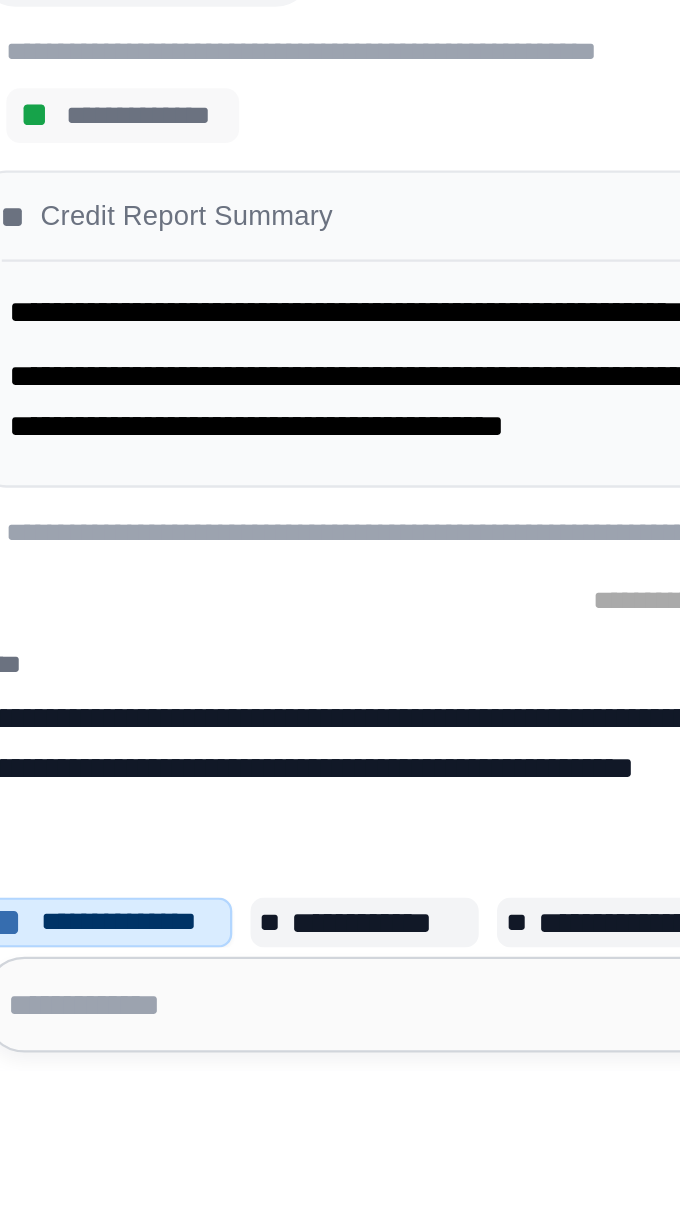 click on "**********" at bounding box center [188, 1147] 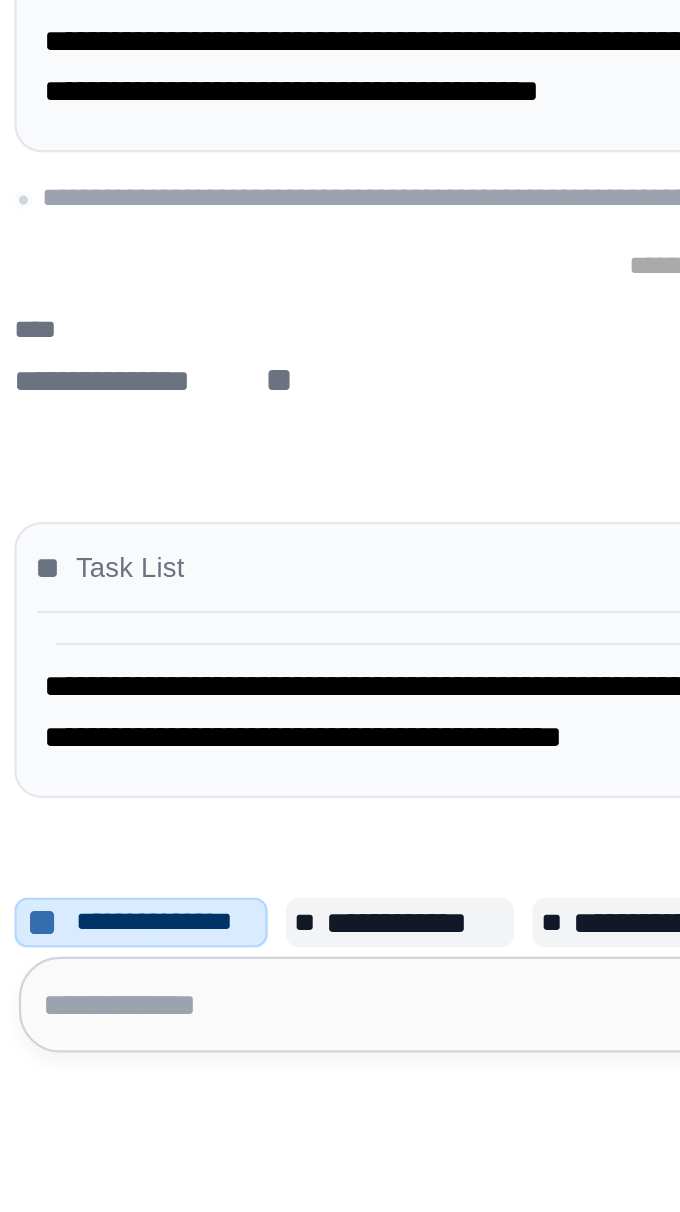 click on "**" at bounding box center [130, 910] 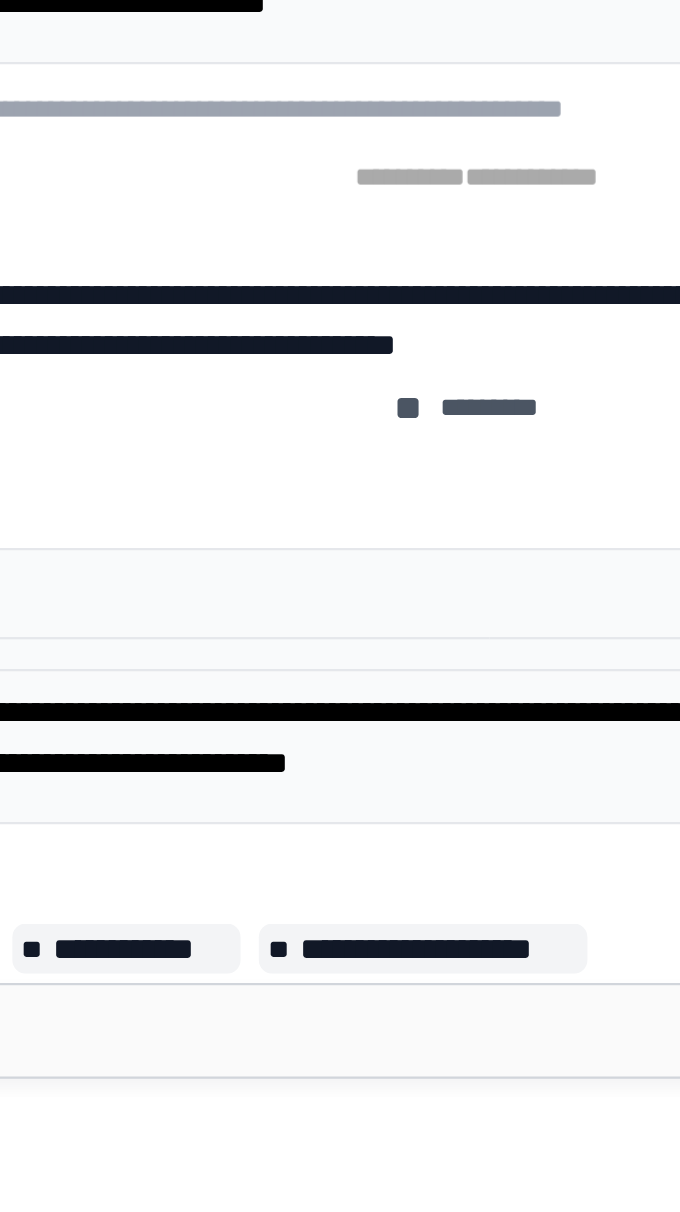 scroll, scrollTop: 0, scrollLeft: 0, axis: both 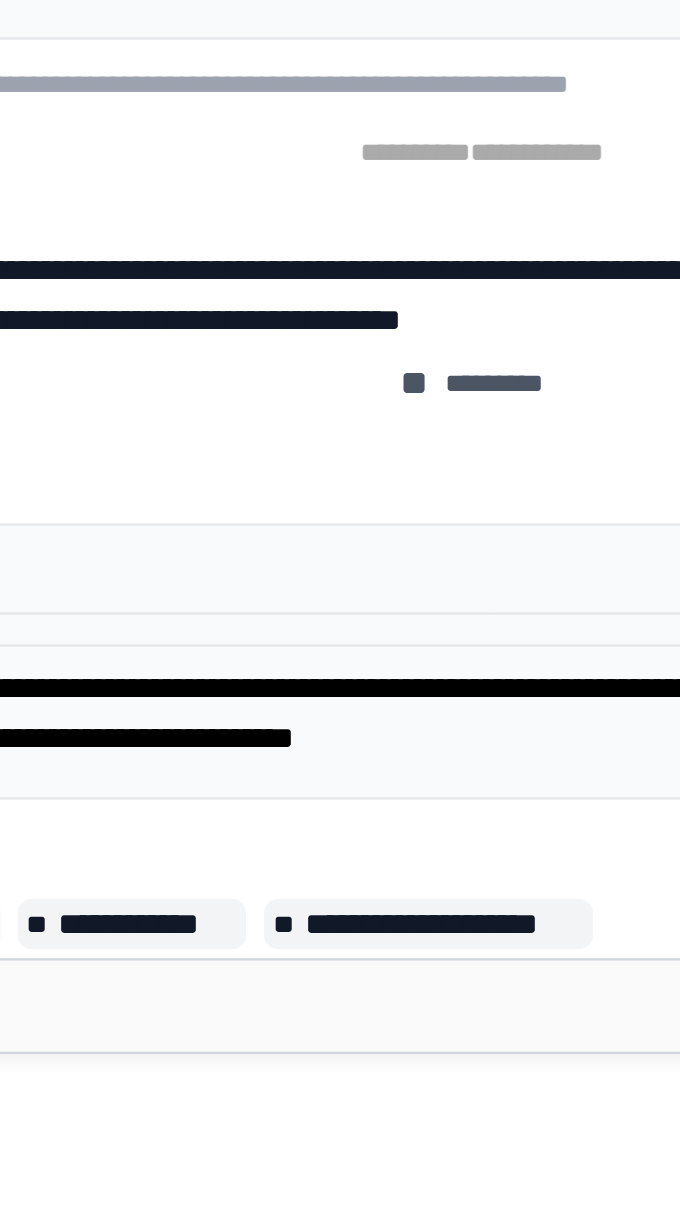 click on "**********" at bounding box center (340, 606) 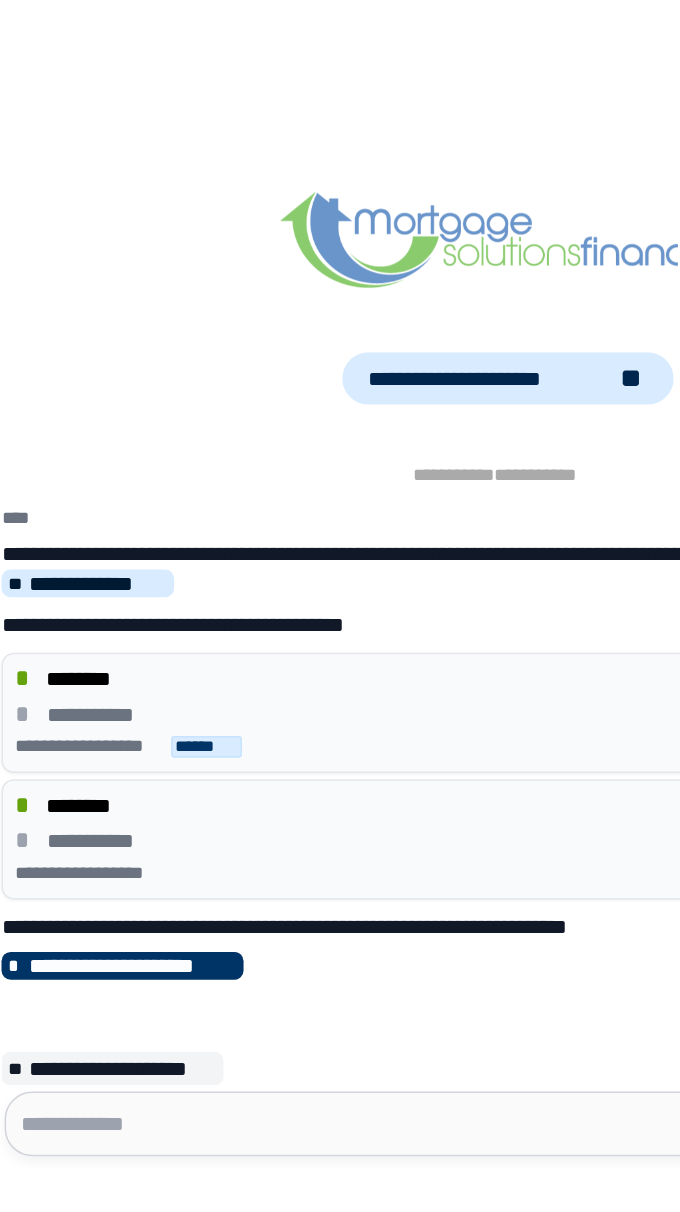 scroll, scrollTop: 0, scrollLeft: 0, axis: both 